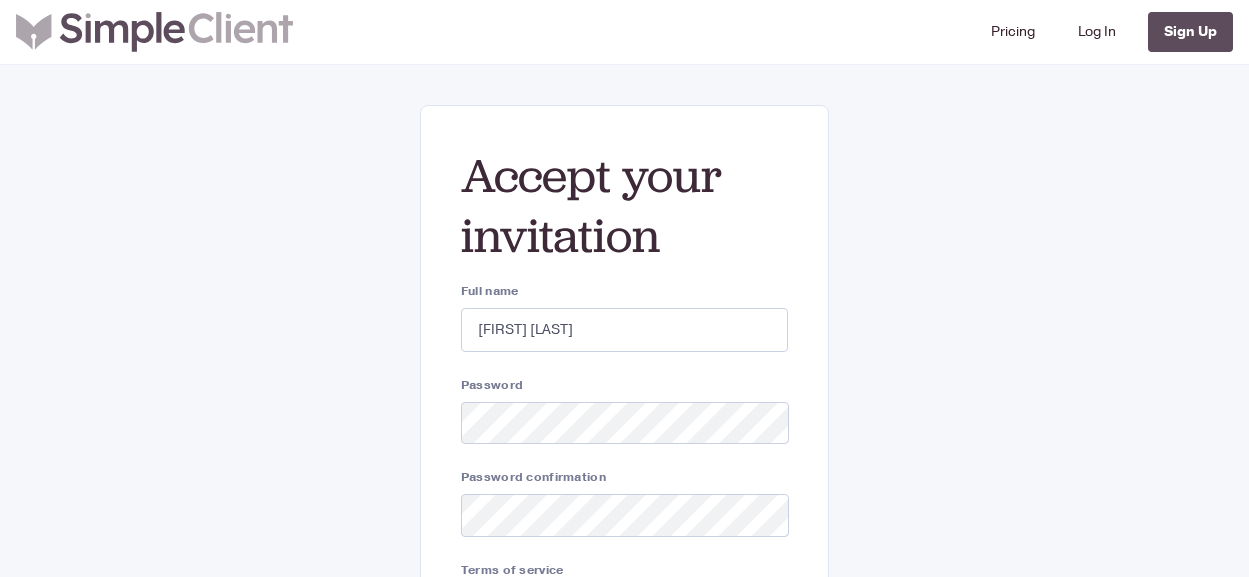 scroll, scrollTop: 200, scrollLeft: 0, axis: vertical 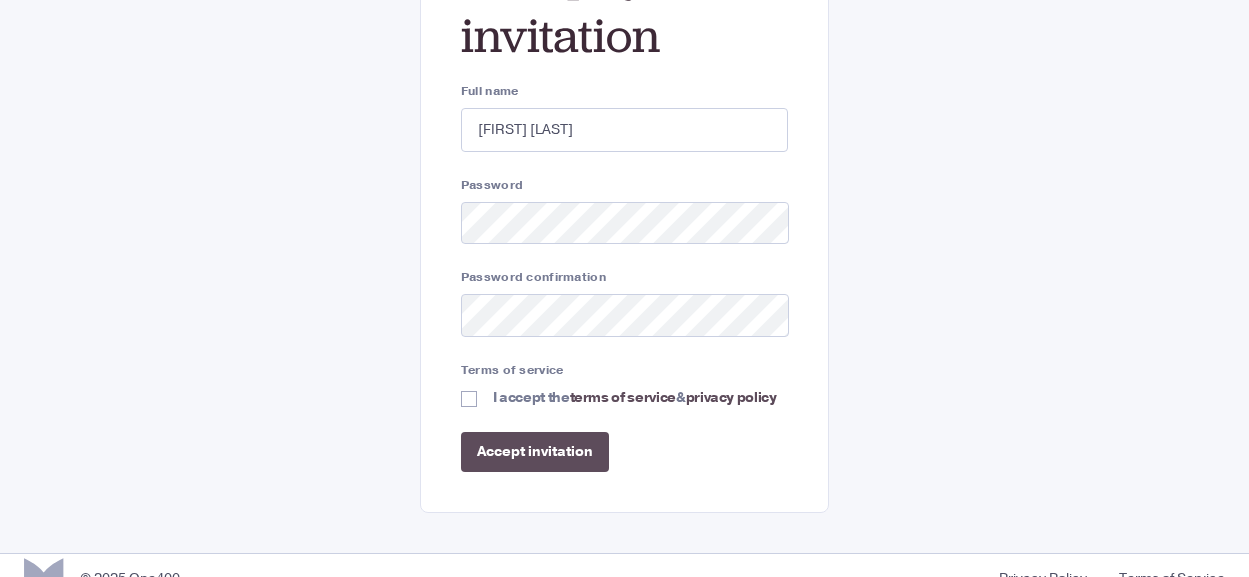 click on "I accept the  terms of service  &  privacy policy" at bounding box center [635, 397] 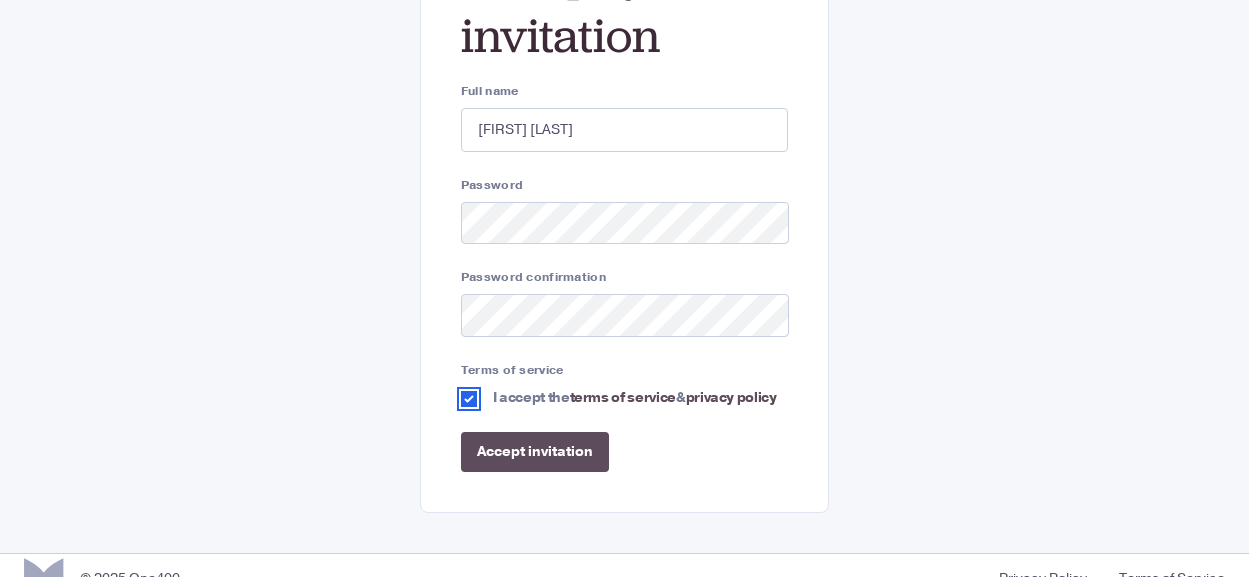 scroll, scrollTop: 0, scrollLeft: 0, axis: both 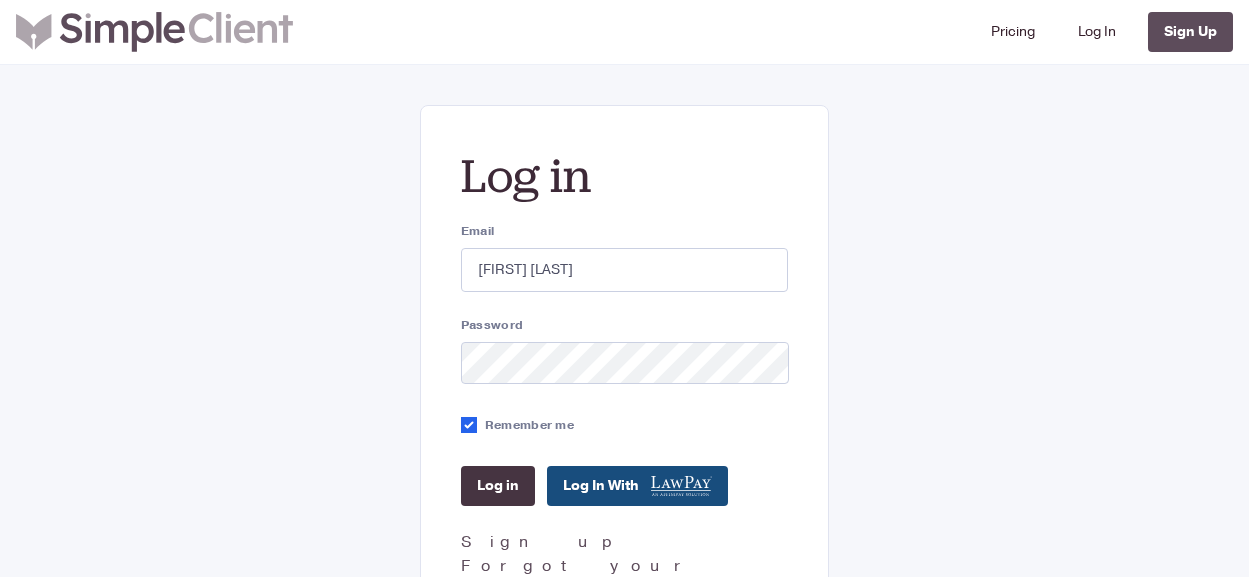click on "Log in" at bounding box center [498, 486] 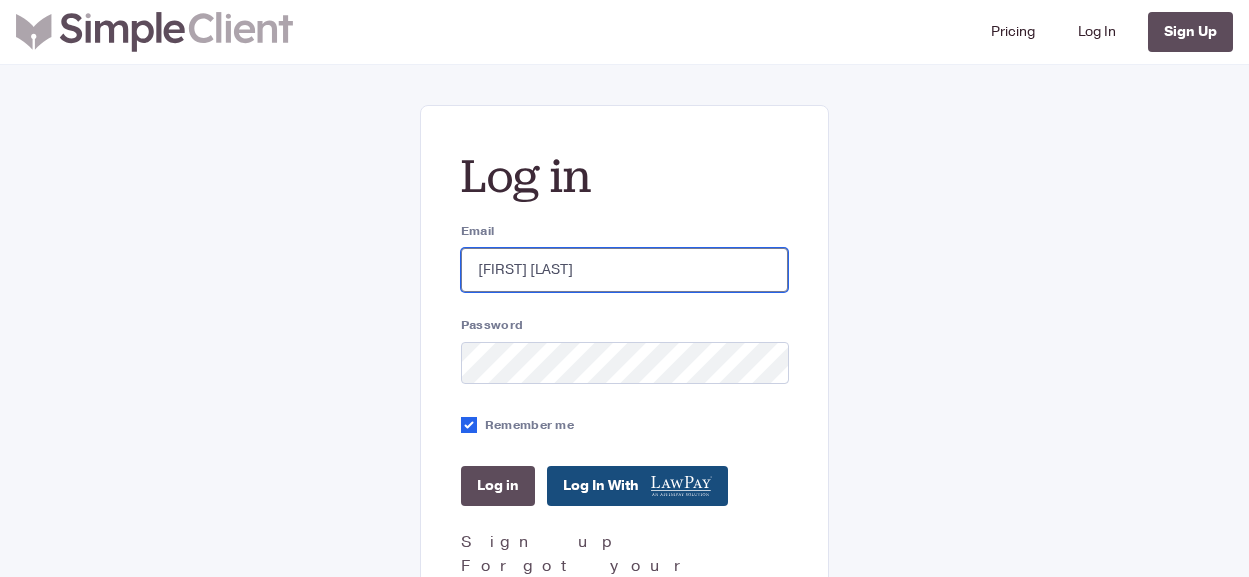 scroll, scrollTop: 0, scrollLeft: 0, axis: both 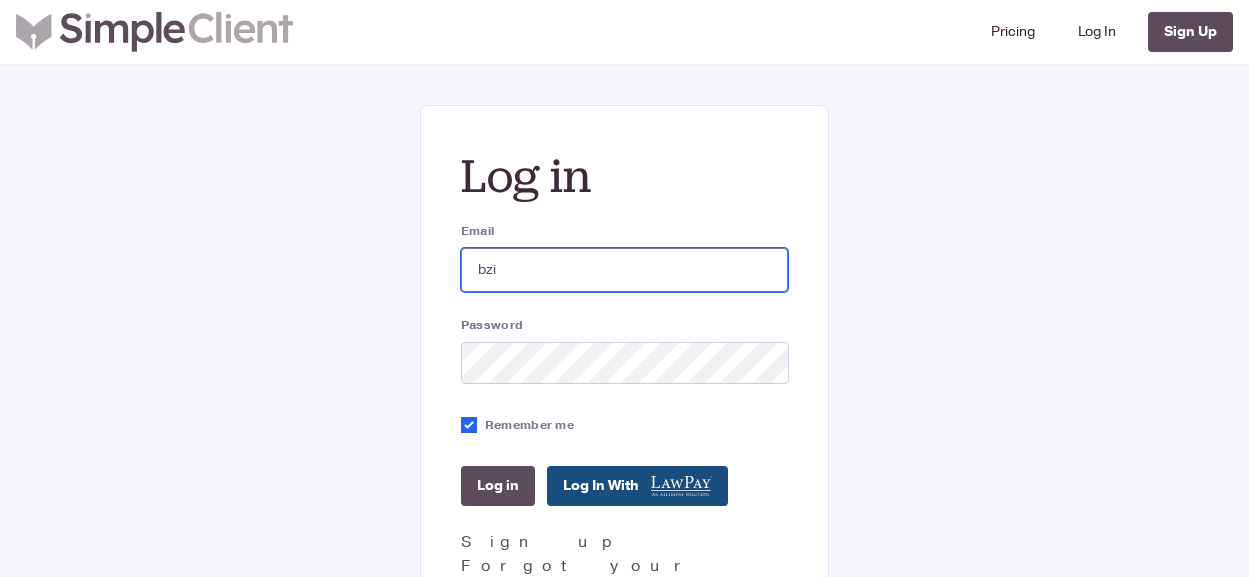 type on "[EMAIL]" 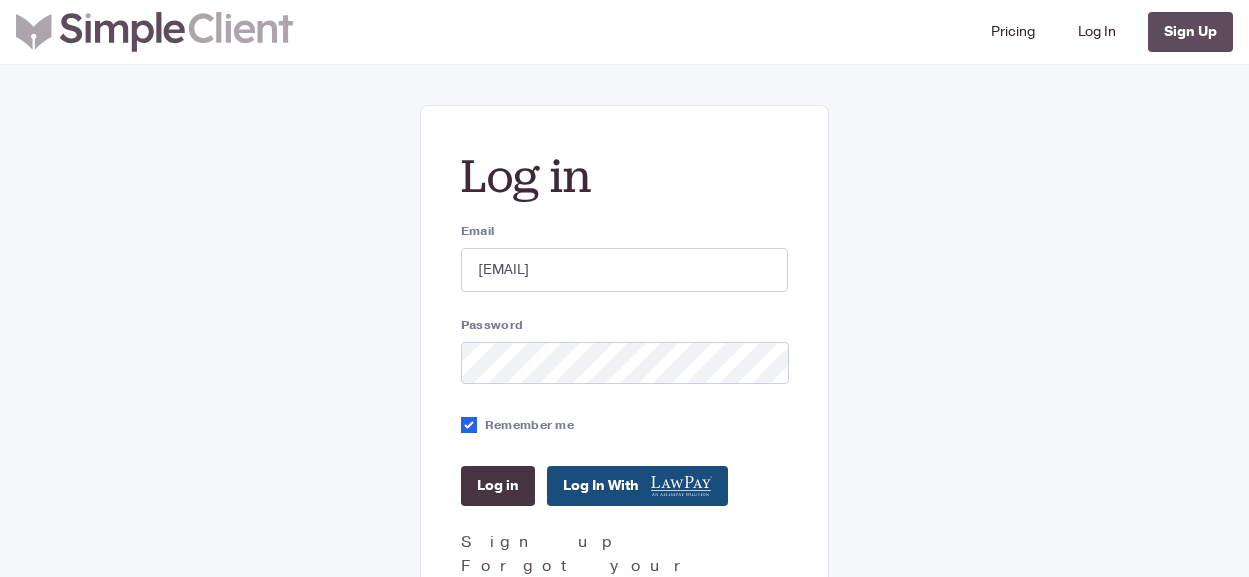 click on "Log in" at bounding box center [498, 486] 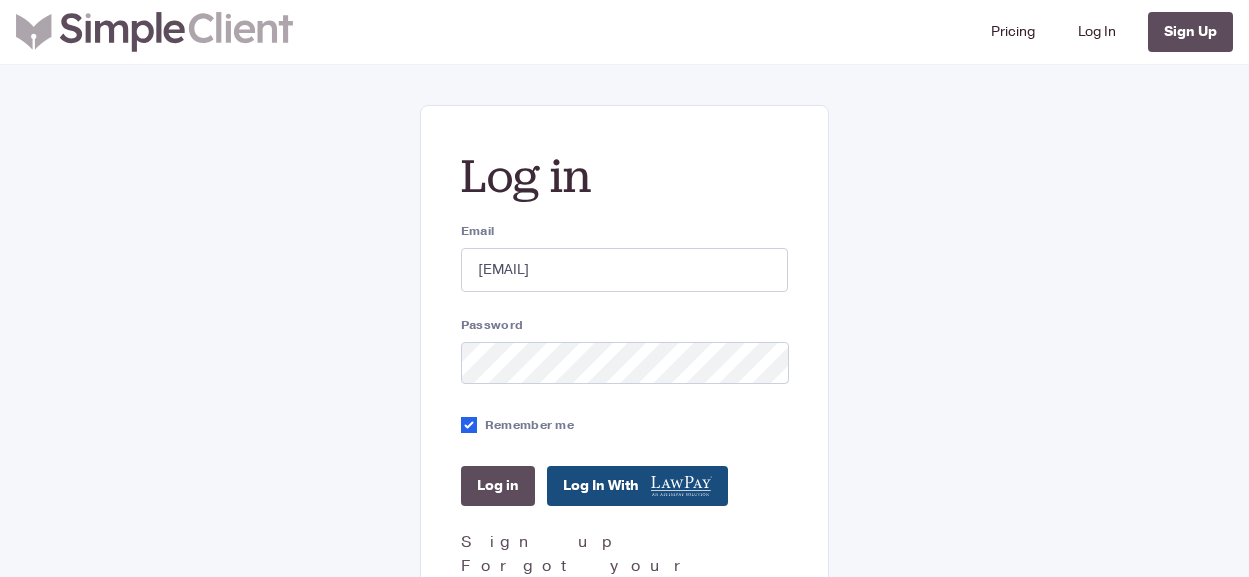 scroll, scrollTop: 128, scrollLeft: 0, axis: vertical 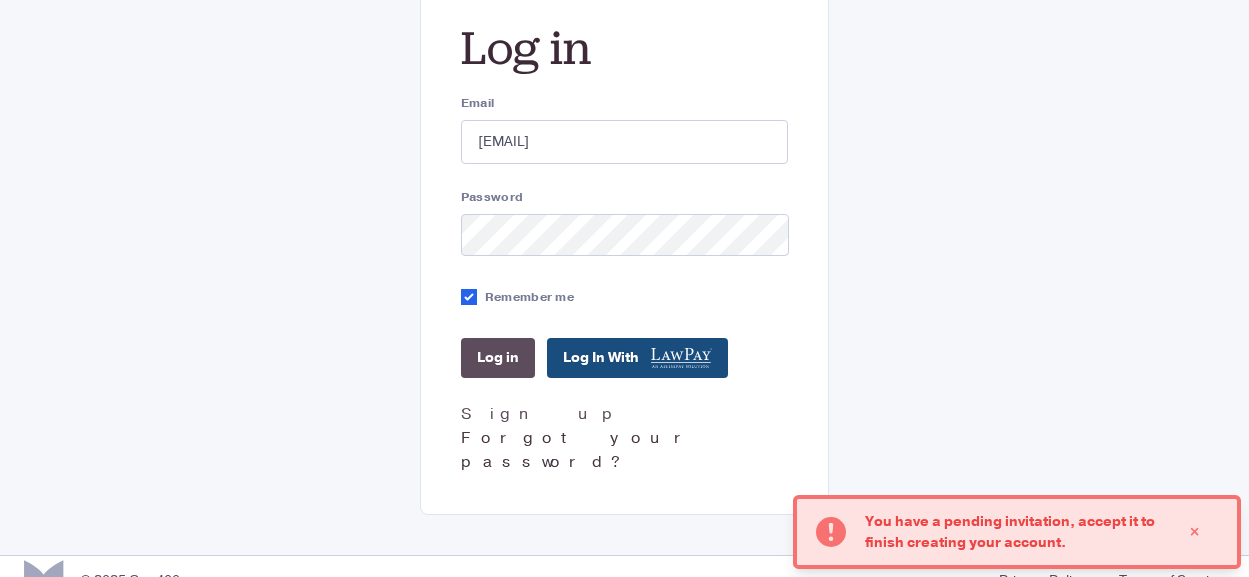 click on "Forgot your password?" at bounding box center (579, 450) 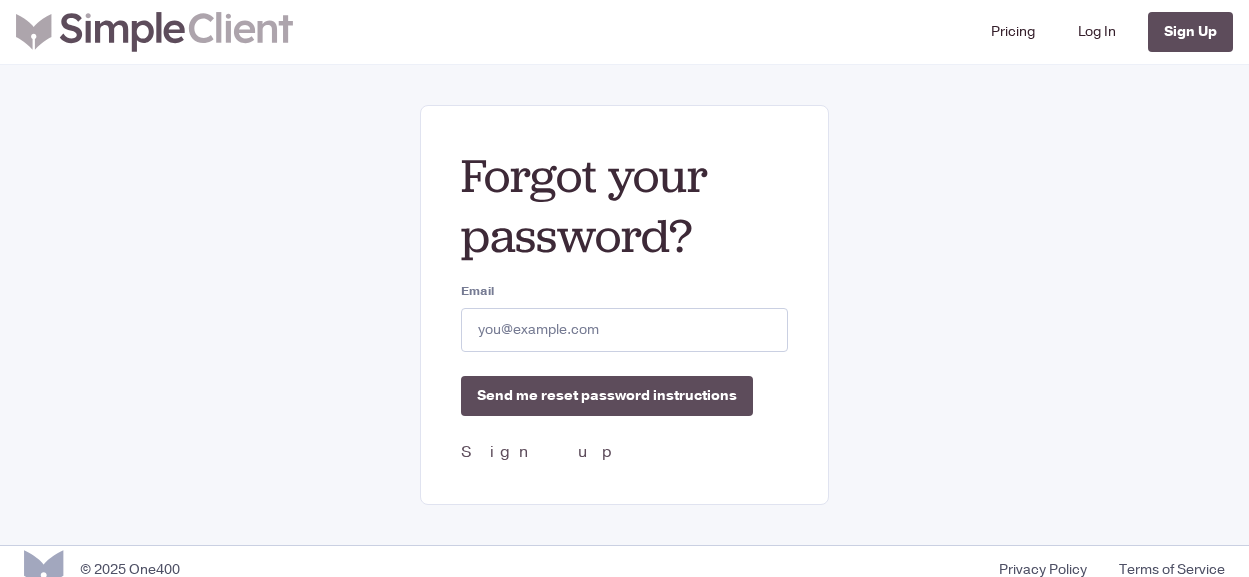 scroll, scrollTop: 13, scrollLeft: 0, axis: vertical 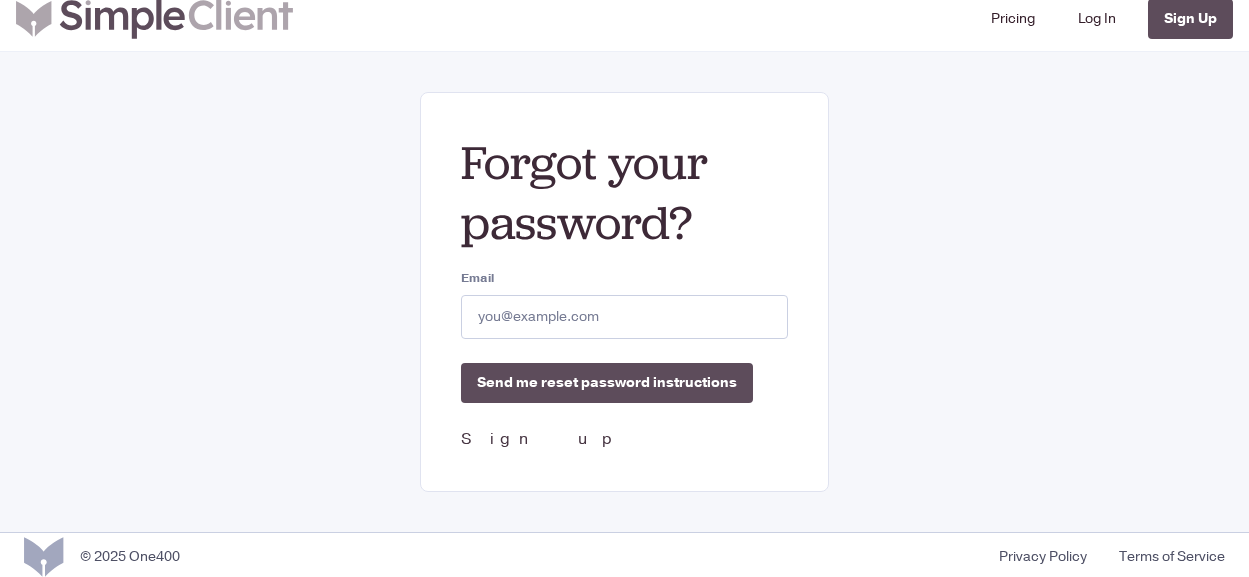 click on "Sign up" at bounding box center (542, 439) 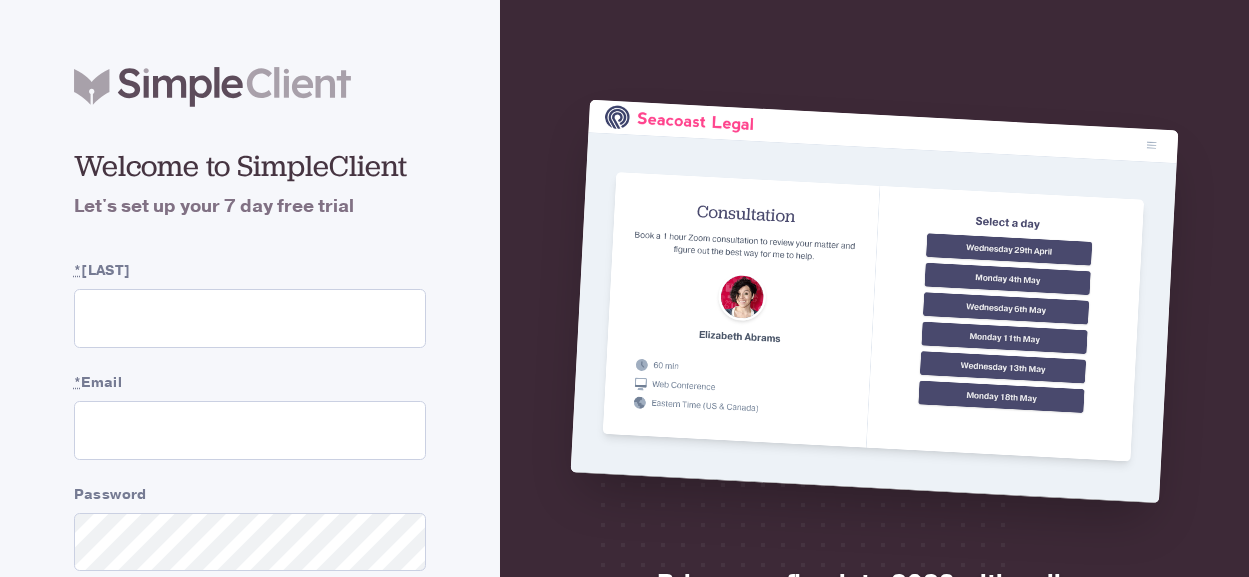 scroll, scrollTop: 13, scrollLeft: 0, axis: vertical 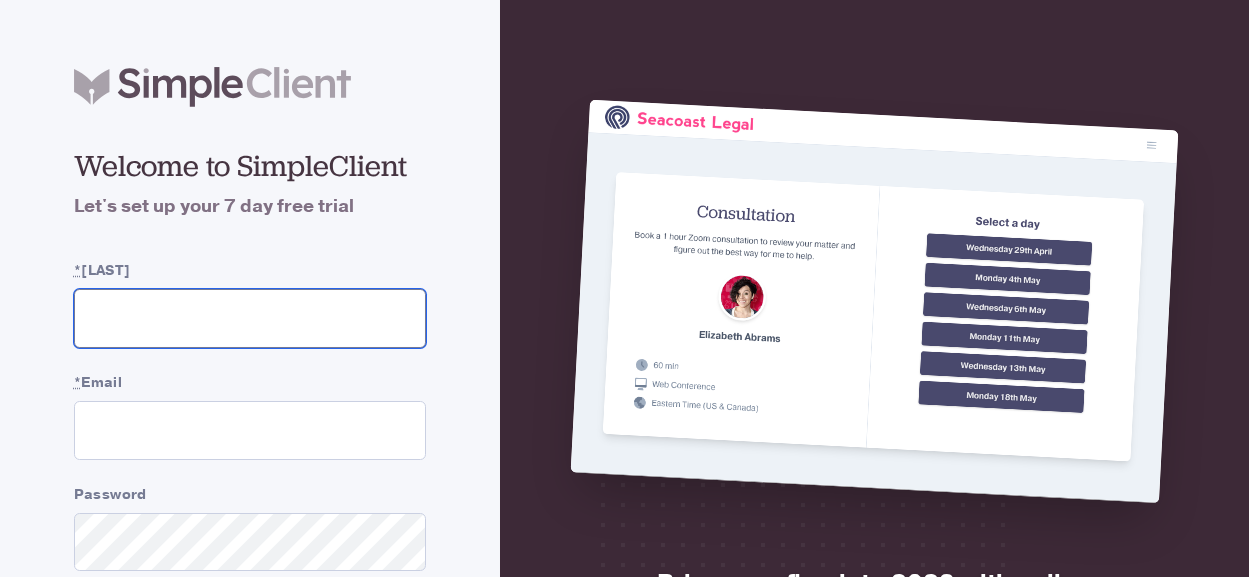 click on "* [LAST]" at bounding box center [250, 318] 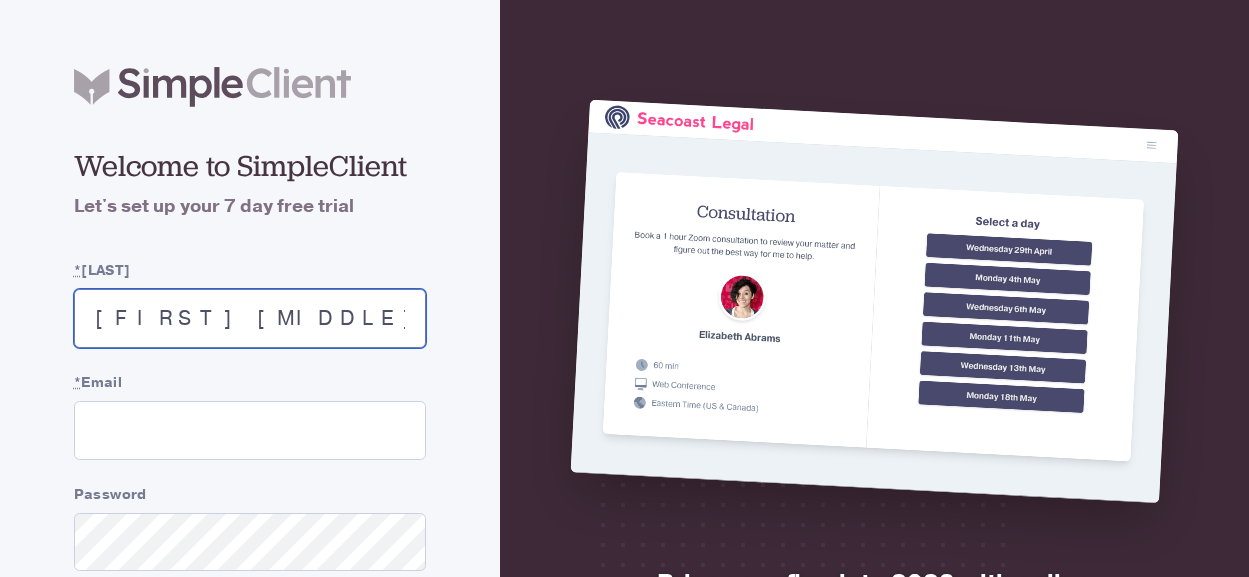 type on "bzimmet@[DOMAIN]" 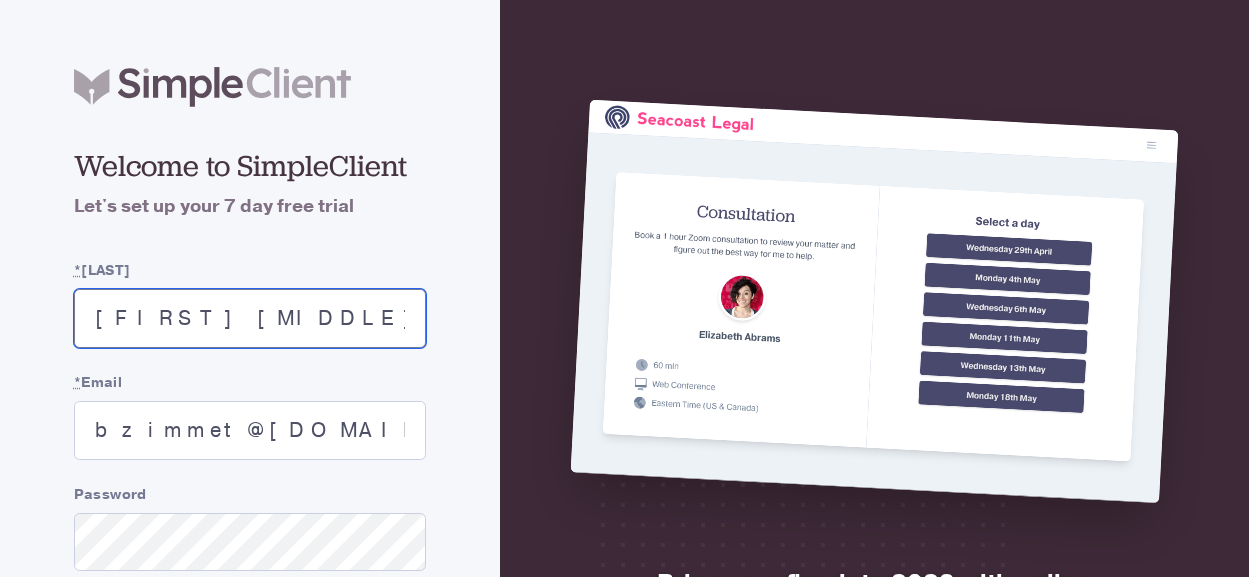 scroll, scrollTop: 213, scrollLeft: 0, axis: vertical 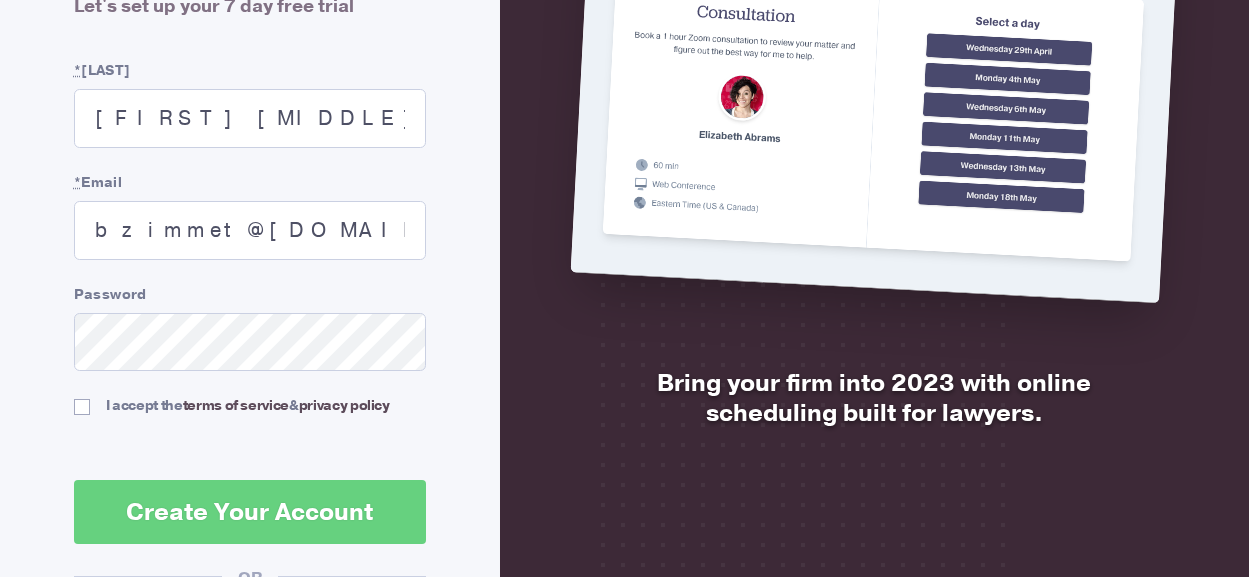 click on "Welcome to SimpleClient Let's set up your 7 day free trial Only fill in this field if you're a robot. * [LAST] [FIRST] * Email bzimmet@[DOMAIN] Password Time zone (GMT-05:00) [STATE] (GMT-05:00) [STATE] (GMT-12:00) [CITY] (GMT-11:00) [CITY] (GMT-11:00) [CITY] (GMT-10:00) [CITY] (GMT-09:00) [STATE] (GMT-08:00) [STATE] (GMT-08:00) [CITY] (GMT-07:00) [STATE] (GMT-07:00) [CITY] (GMT-07:00) [STATE] (GMT-06:00) [CITY] (GMT-06:00) [STATE] (GMT-06:00) [CITY] (GMT-06:00) [CITY] (GMT-06:00) [CITY] (GMT-06:00) [CITY] (GMT-05:00) [CITY] (GMT-05:00) [STATE] (GMT-05:00) [CITY] (GMT-05:00) [CITY] (GMT-04:00) [STATE] (GMT-04:00) [CITY] (GMT-04:00) [CITY] (GMT-04:00) [CITY] (GMT-04:00) [CITY] (GMT-03:30) [CITY] (GMT-03:00) [CITY]" at bounding box center (250, 332) 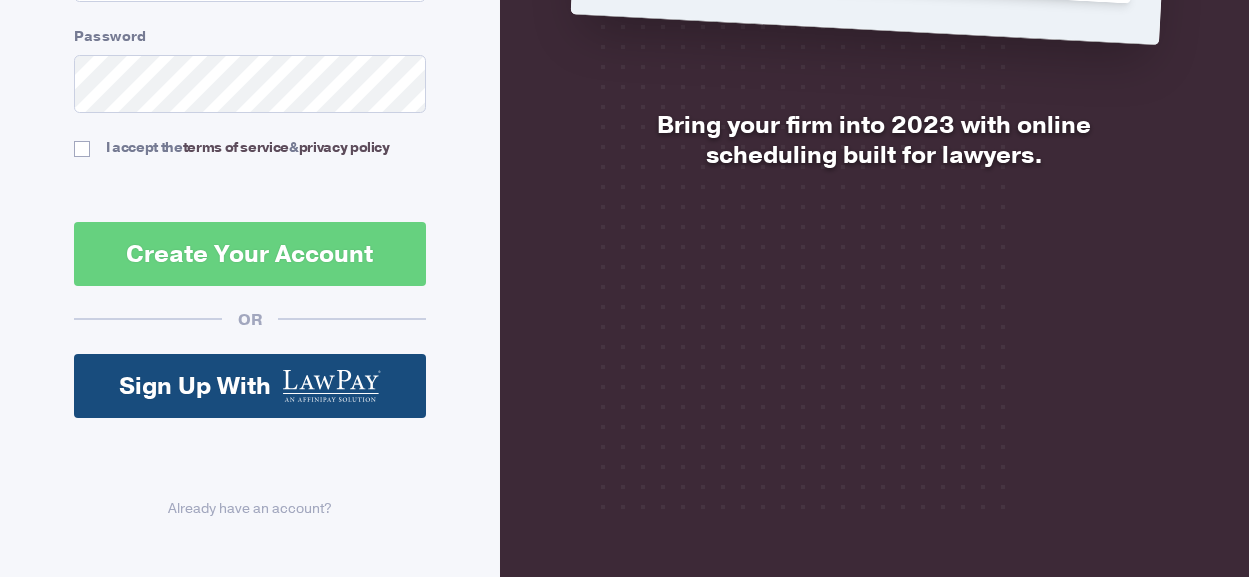 scroll, scrollTop: 271, scrollLeft: 0, axis: vertical 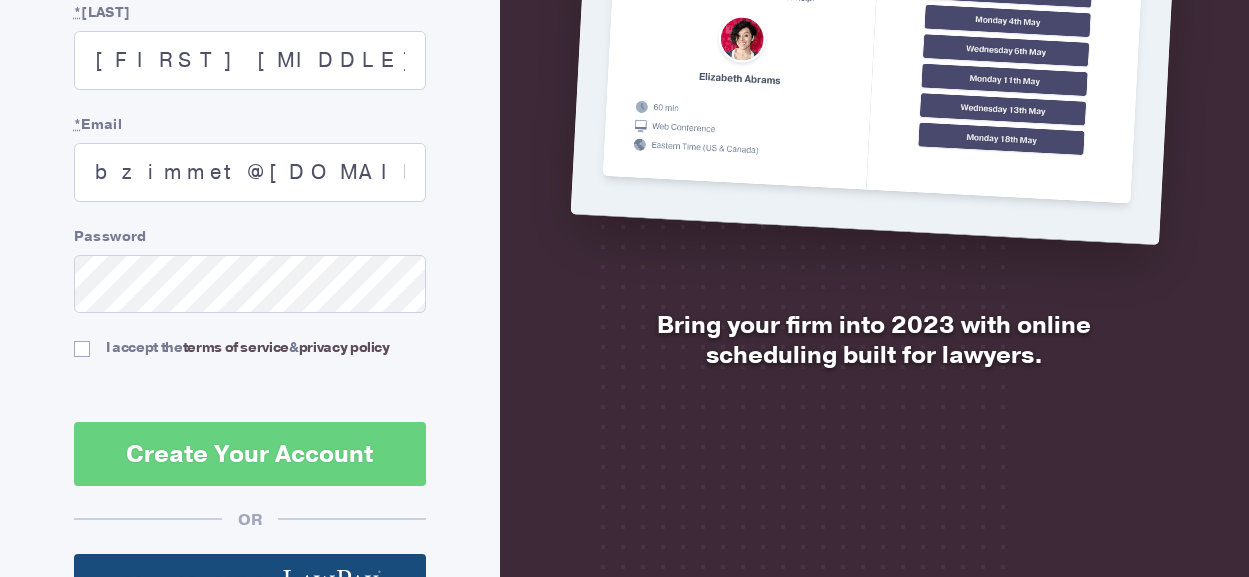 click on "I accept the terms of service & privacy policy" at bounding box center (250, 347) 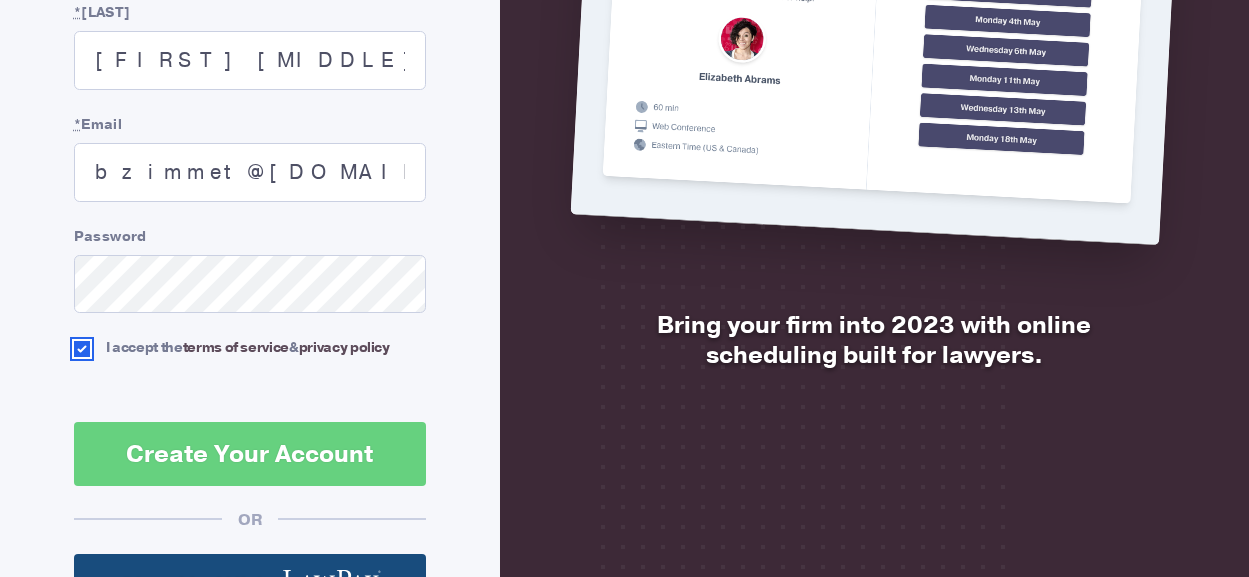scroll, scrollTop: 71, scrollLeft: 0, axis: vertical 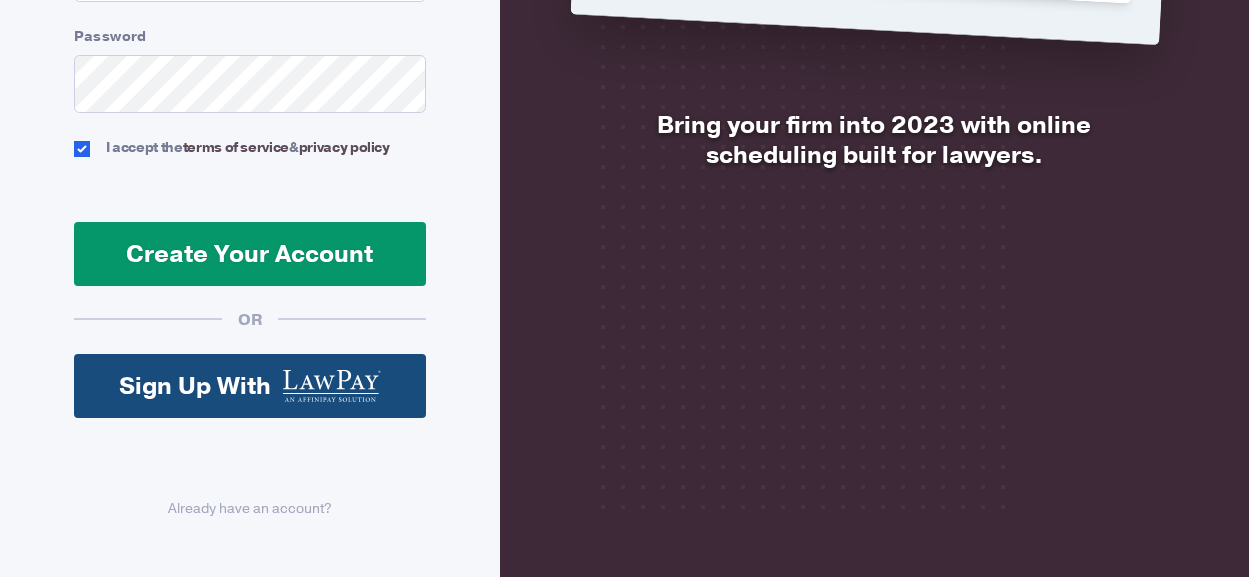 click on "Create Your Account" at bounding box center [250, 254] 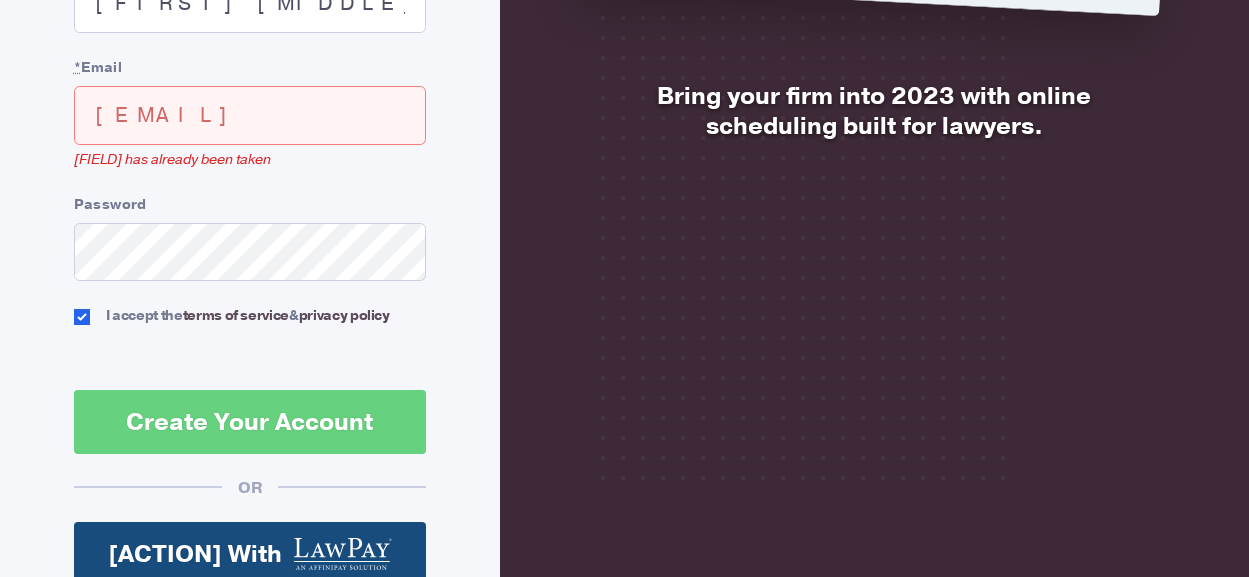 scroll, scrollTop: 619, scrollLeft: 0, axis: vertical 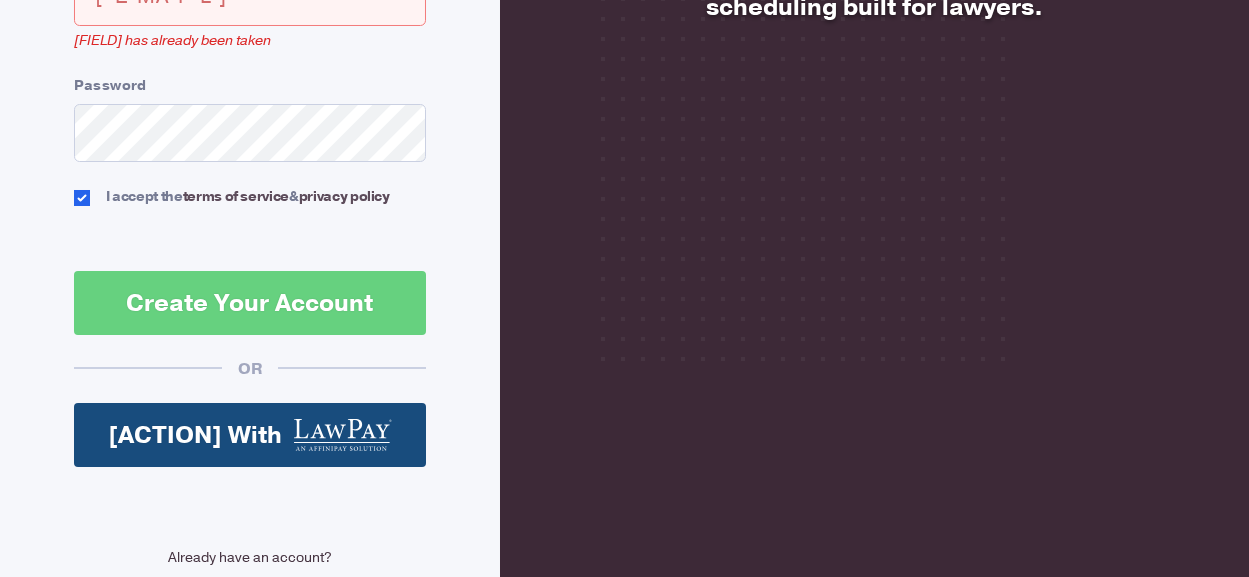 click on "Already have an account?" at bounding box center [250, 557] 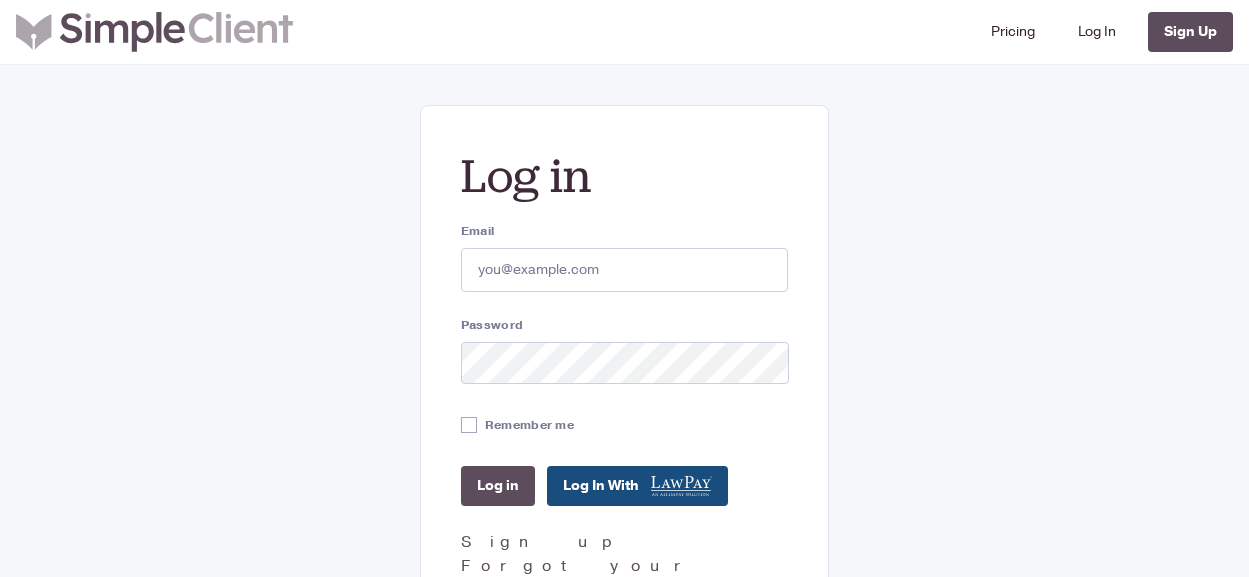 scroll, scrollTop: 100, scrollLeft: 0, axis: vertical 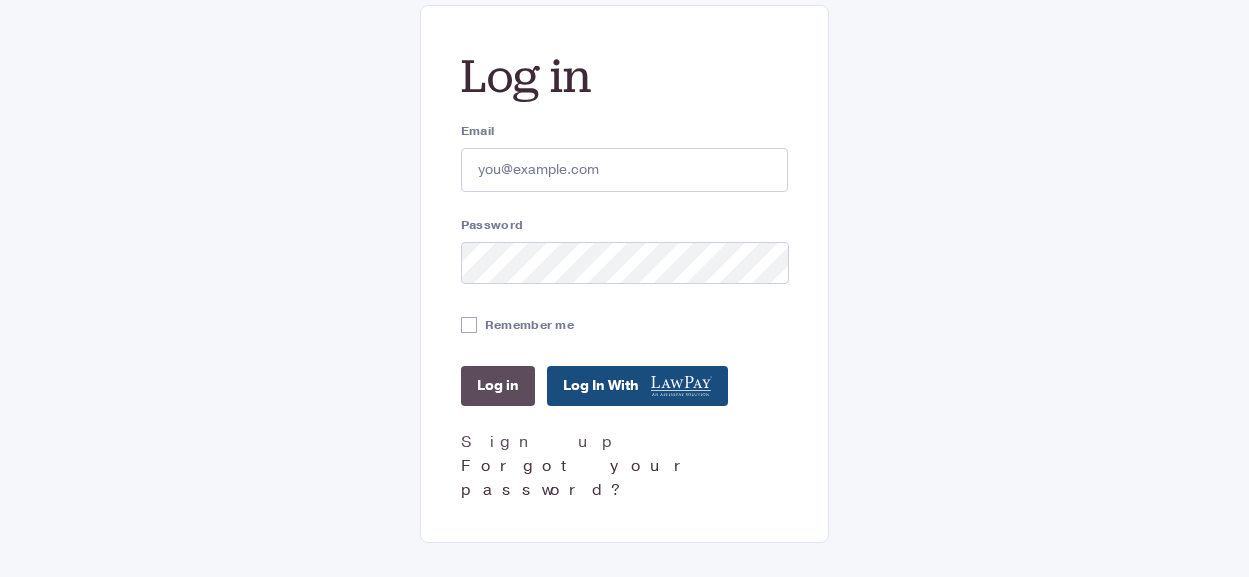 type on "[FIRST] [LAST]" 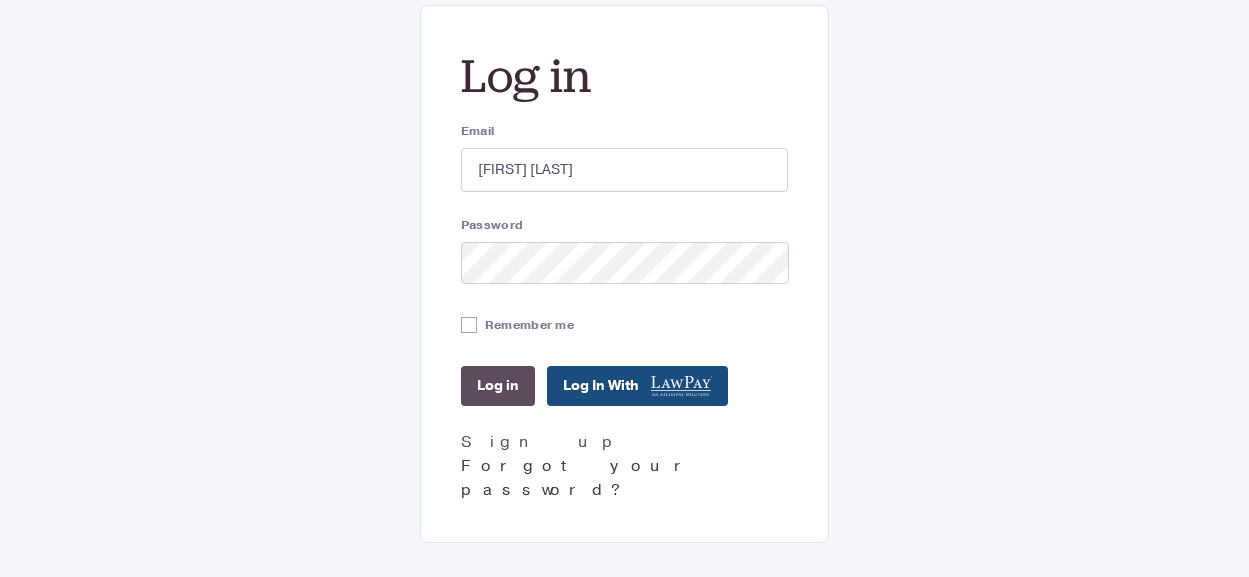 click on "Forgot your password?" at bounding box center [579, 478] 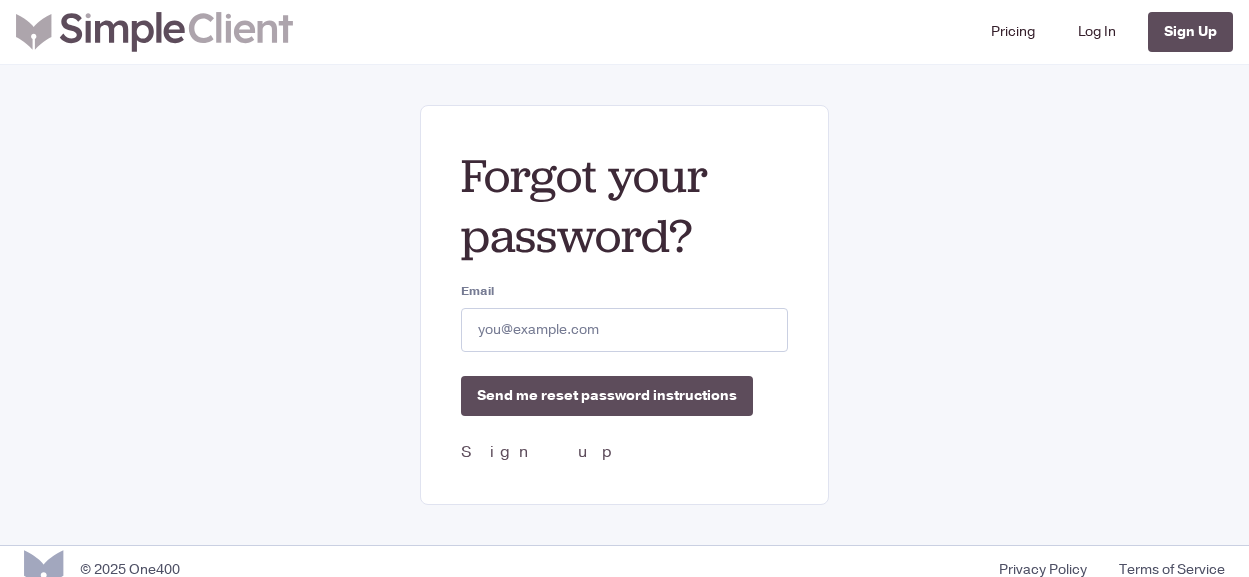 scroll, scrollTop: 13, scrollLeft: 0, axis: vertical 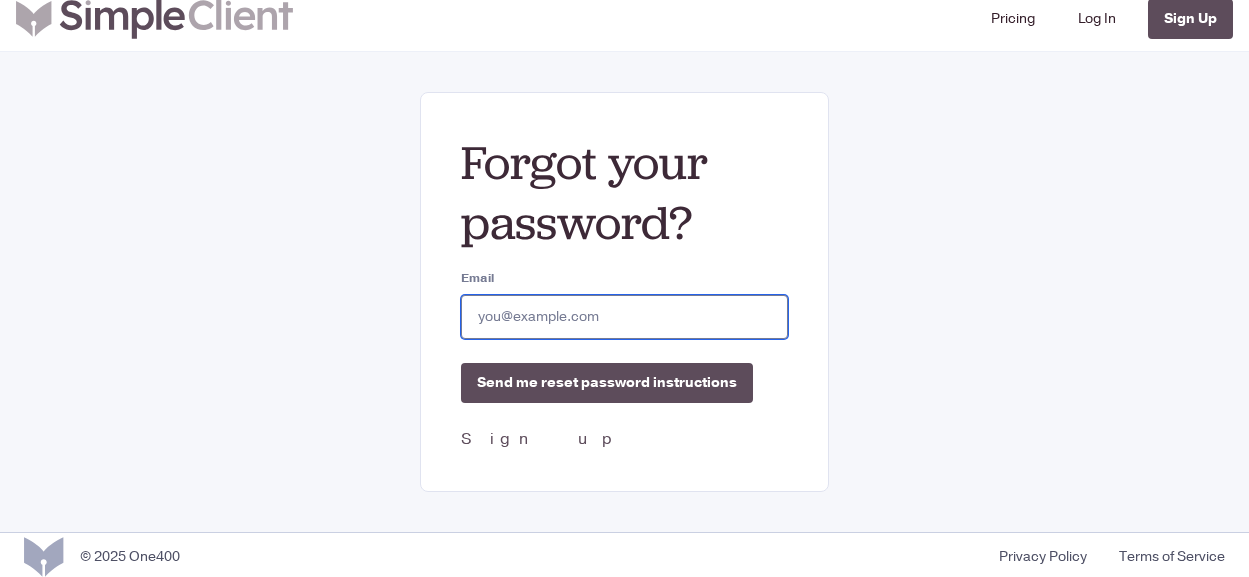 click on "Email" at bounding box center (625, 317) 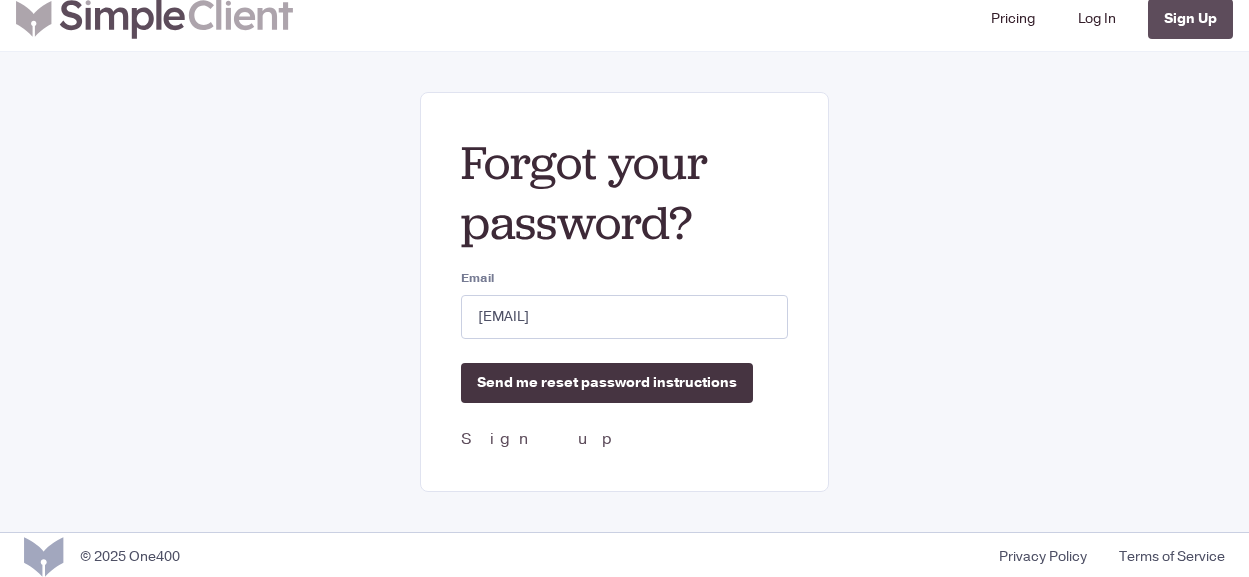 click on "Send me reset password instructions" at bounding box center [607, 383] 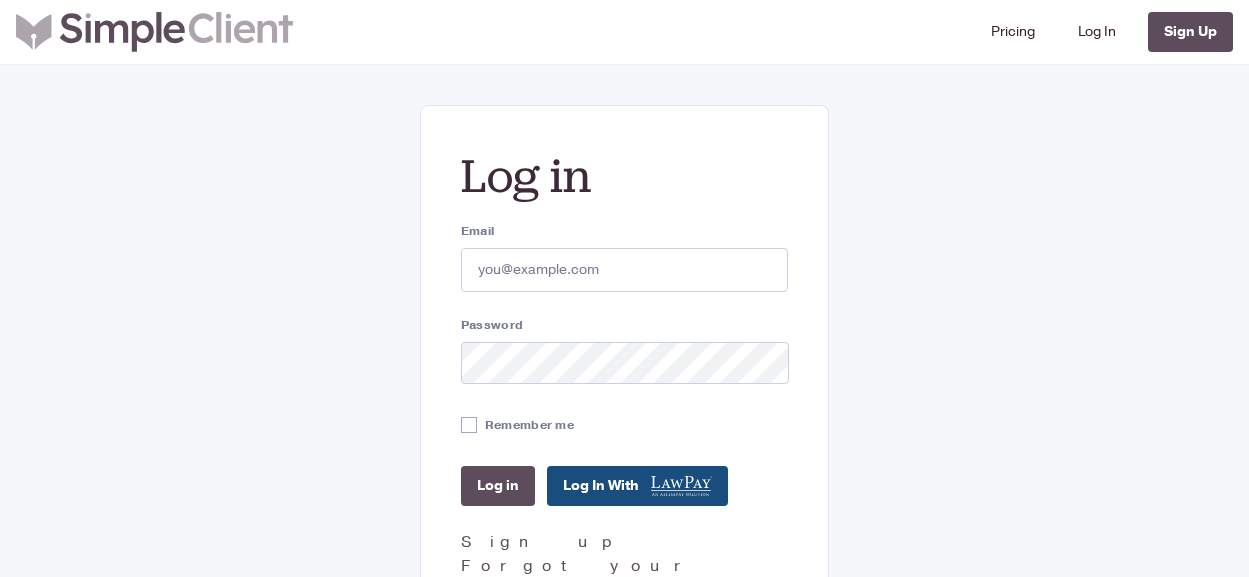 scroll, scrollTop: 0, scrollLeft: 0, axis: both 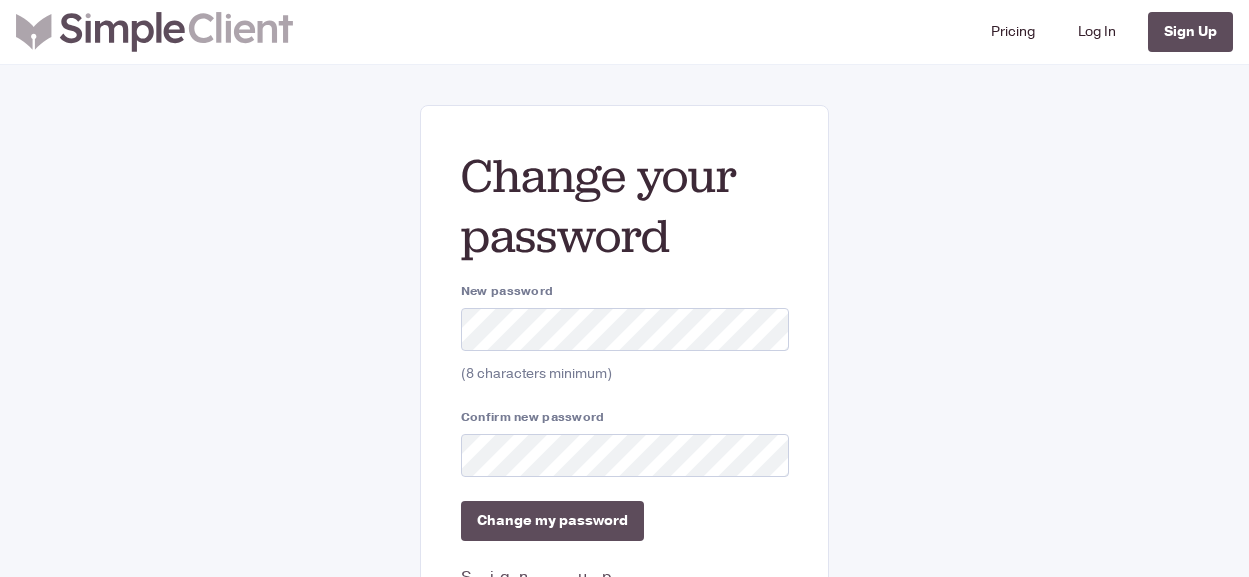 click on "Change your password
New password
(8 characters minimum)
Confirm new password
Change my password
Sign up" at bounding box center [625, 367] 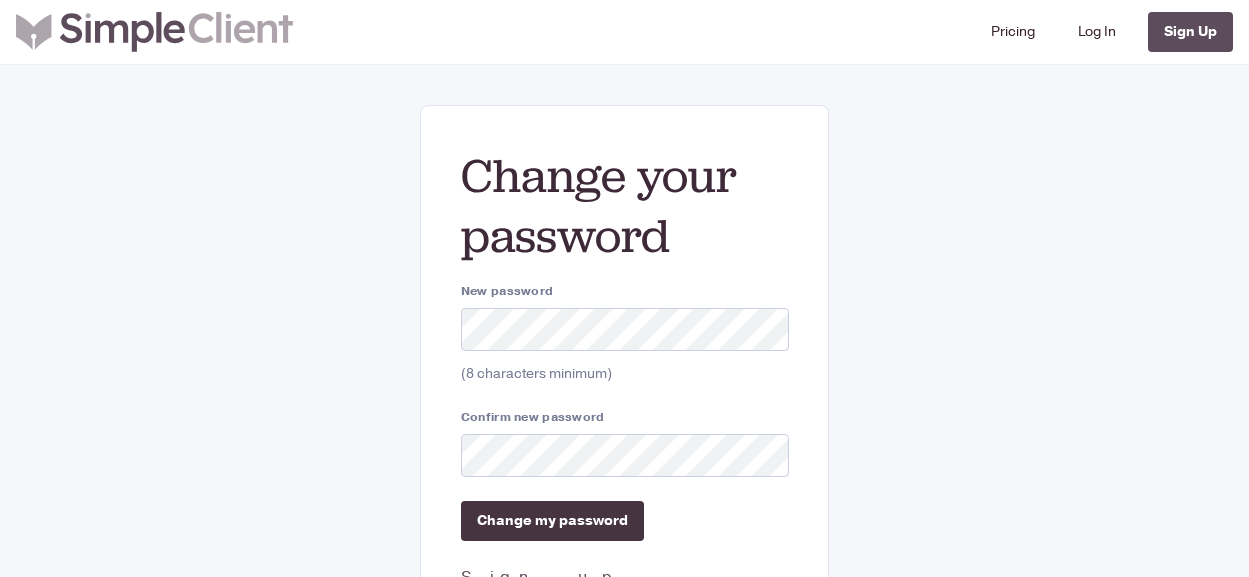 click on "Change my password" at bounding box center [552, 521] 